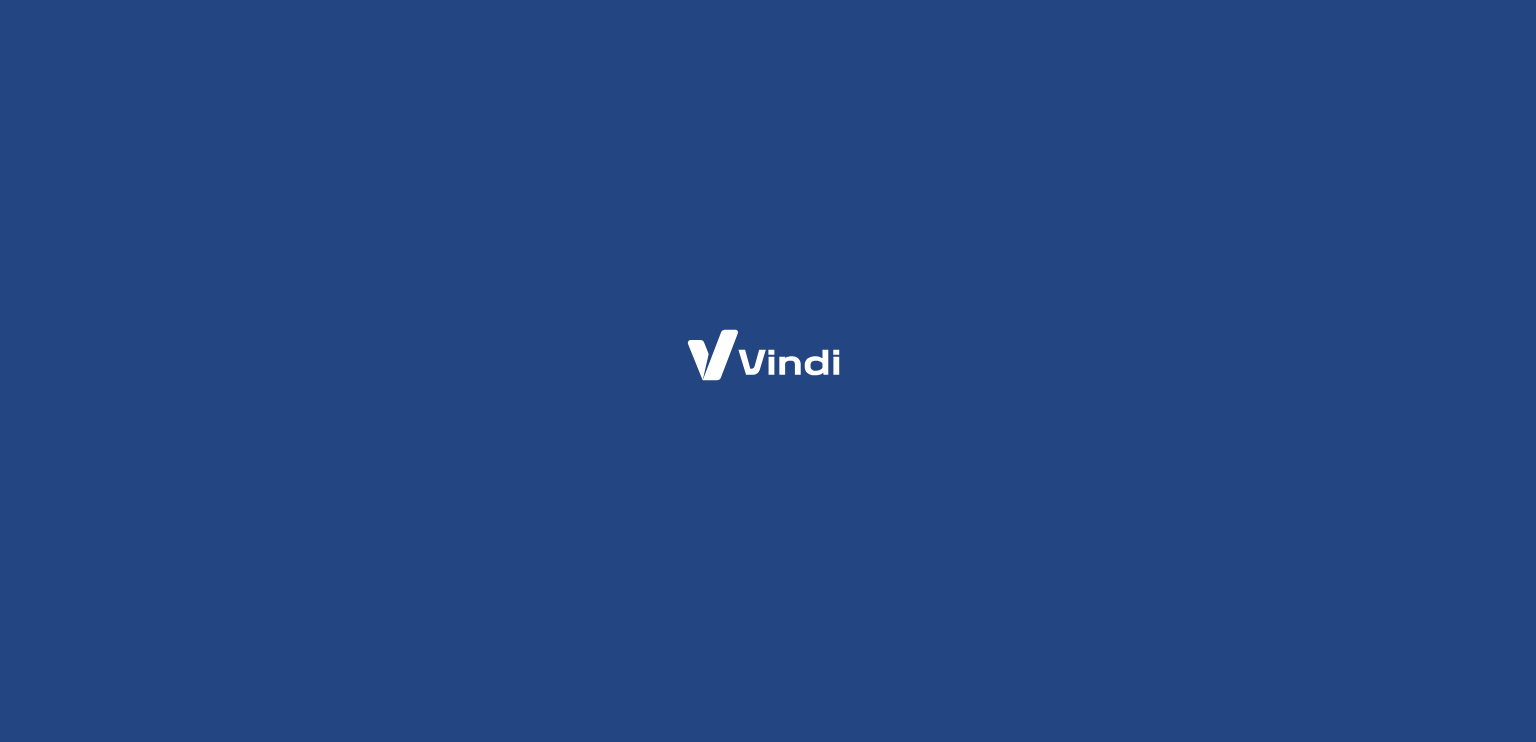 scroll, scrollTop: 0, scrollLeft: 0, axis: both 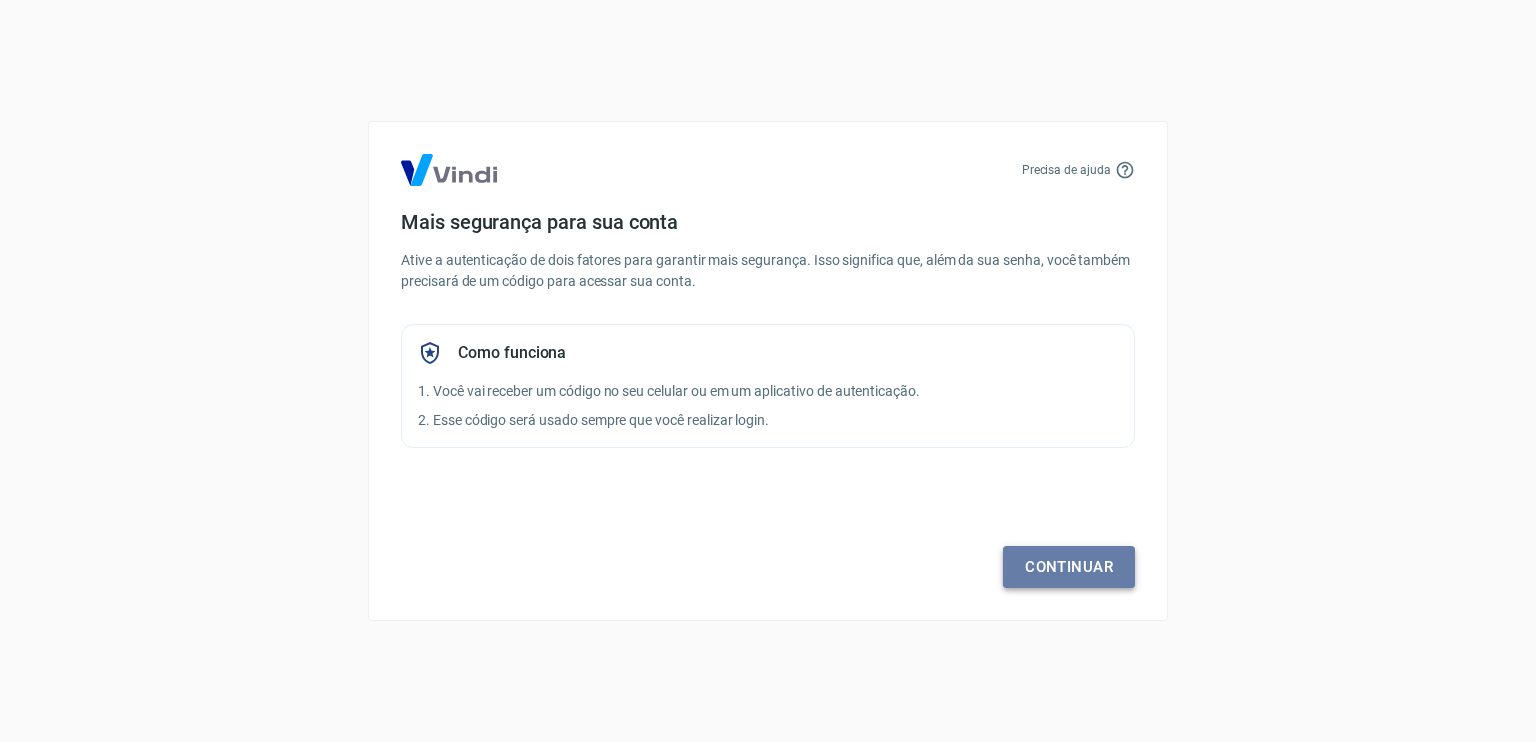 click on "Continuar" at bounding box center [1069, 567] 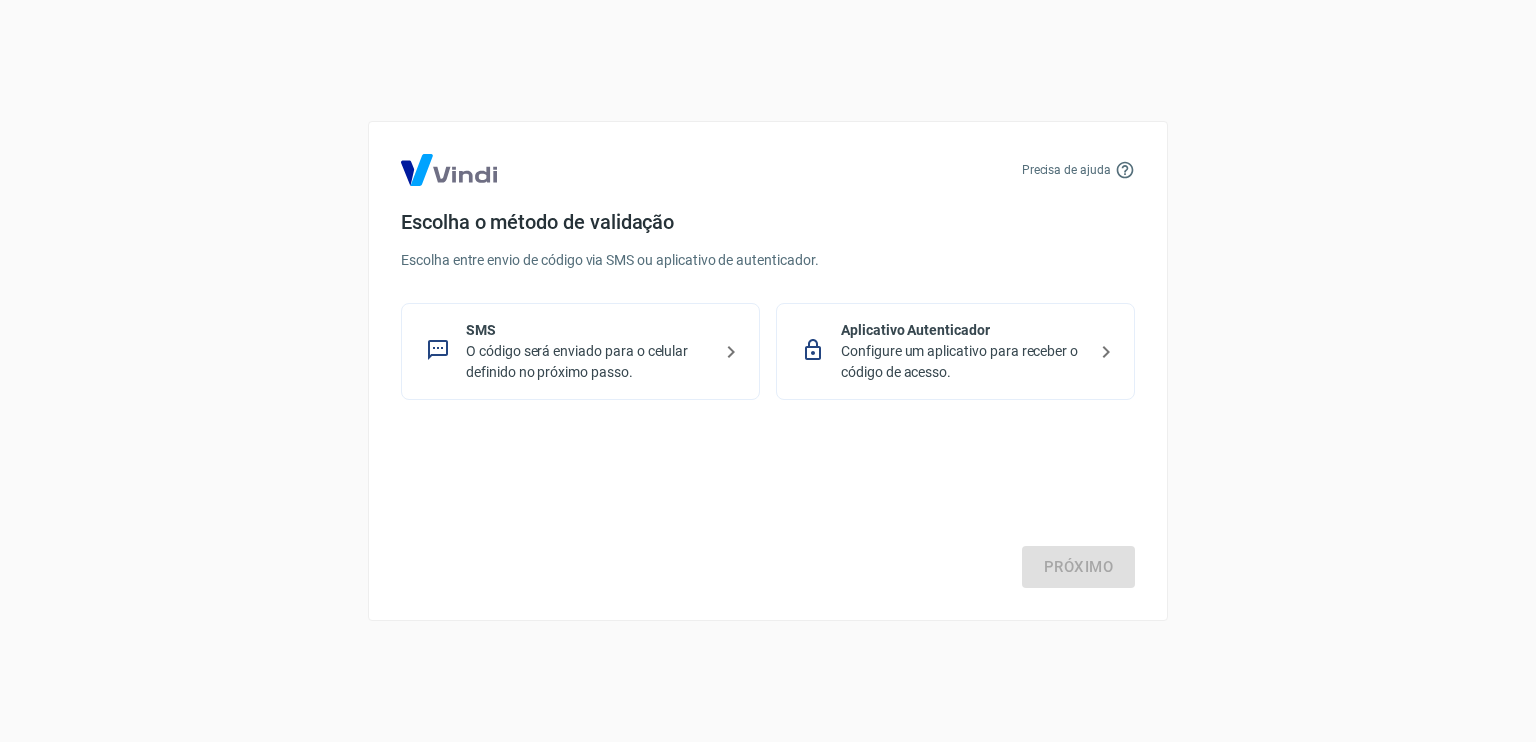 click on "Configure um aplicativo para receber o código de acesso." at bounding box center [963, 362] 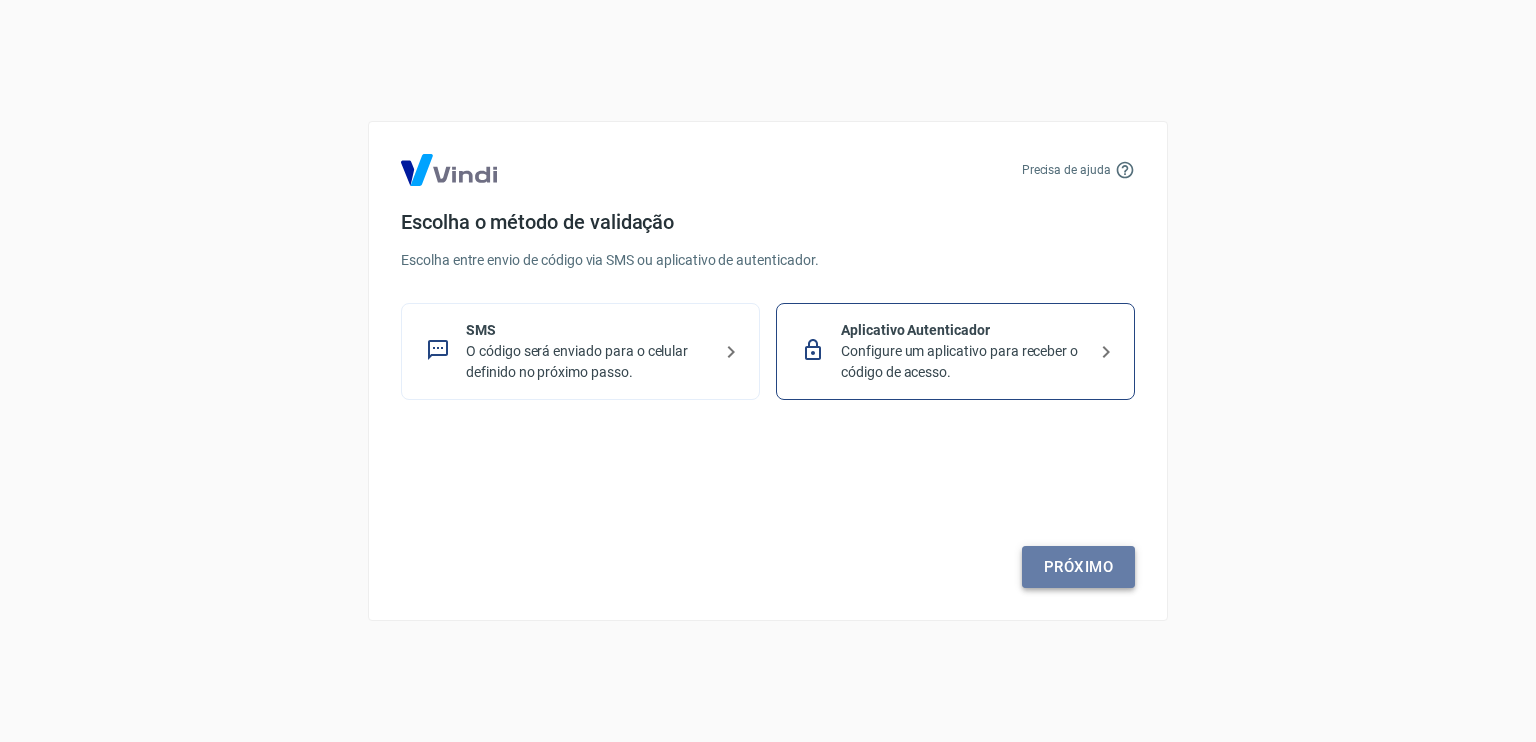 click on "Próximo" at bounding box center [1078, 567] 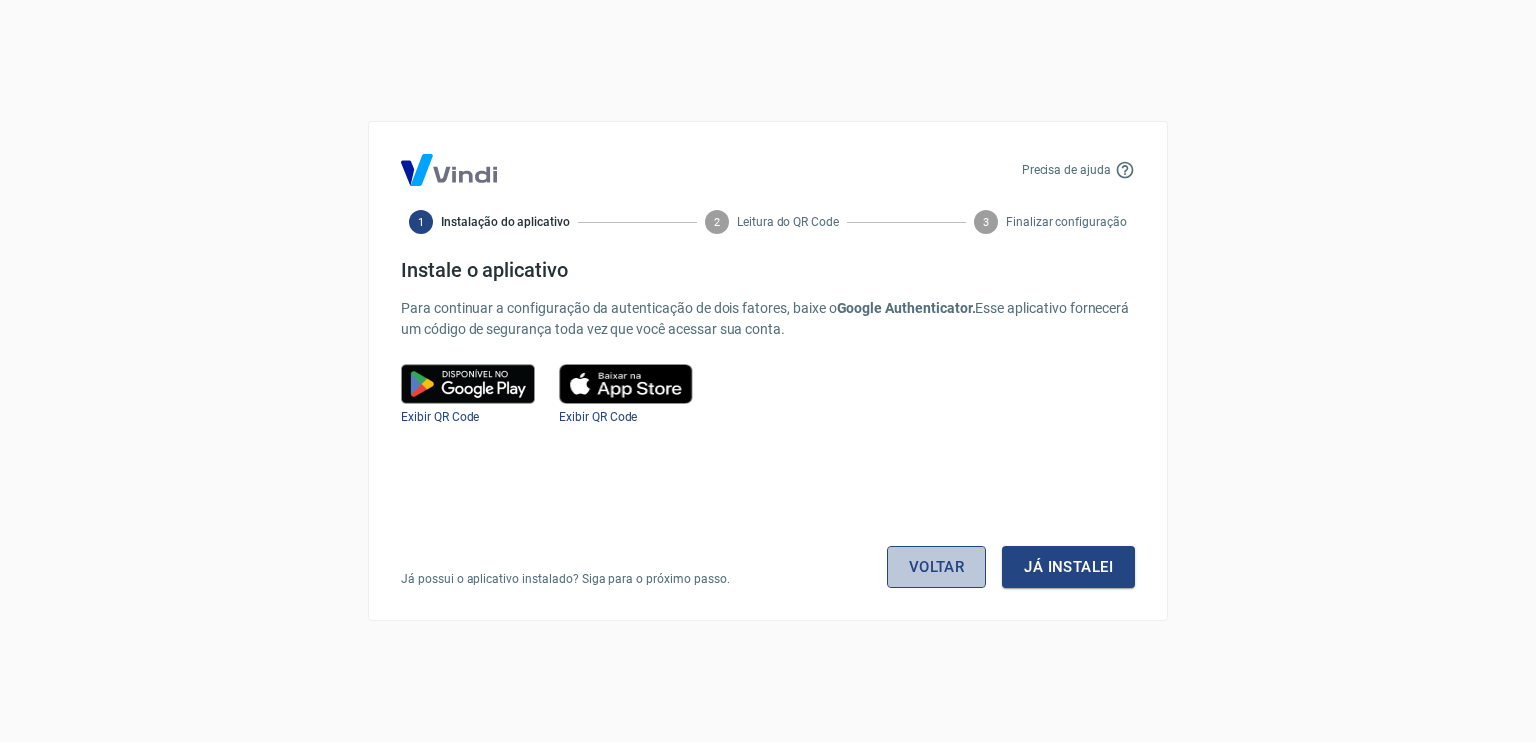 click on "Voltar" at bounding box center (937, 567) 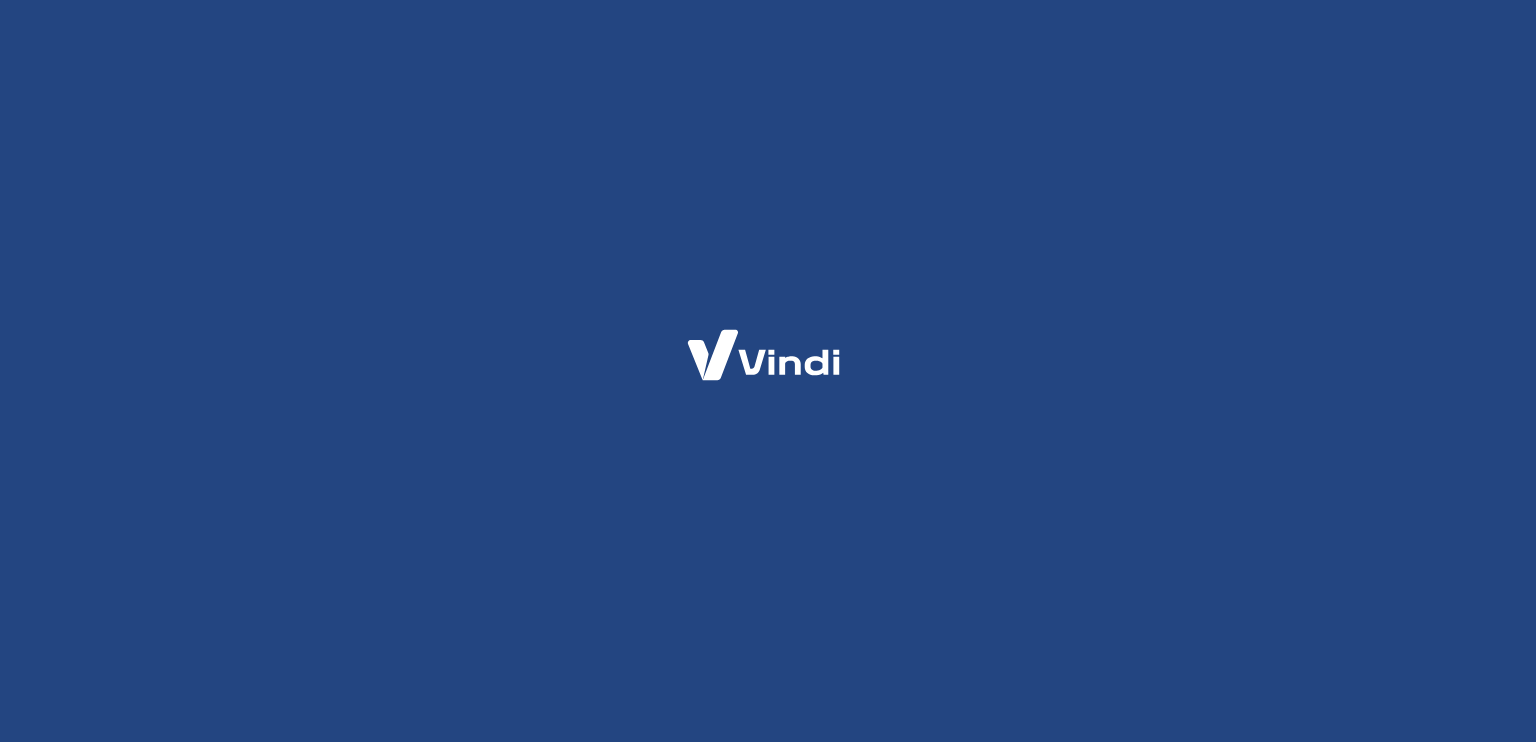 scroll, scrollTop: 0, scrollLeft: 0, axis: both 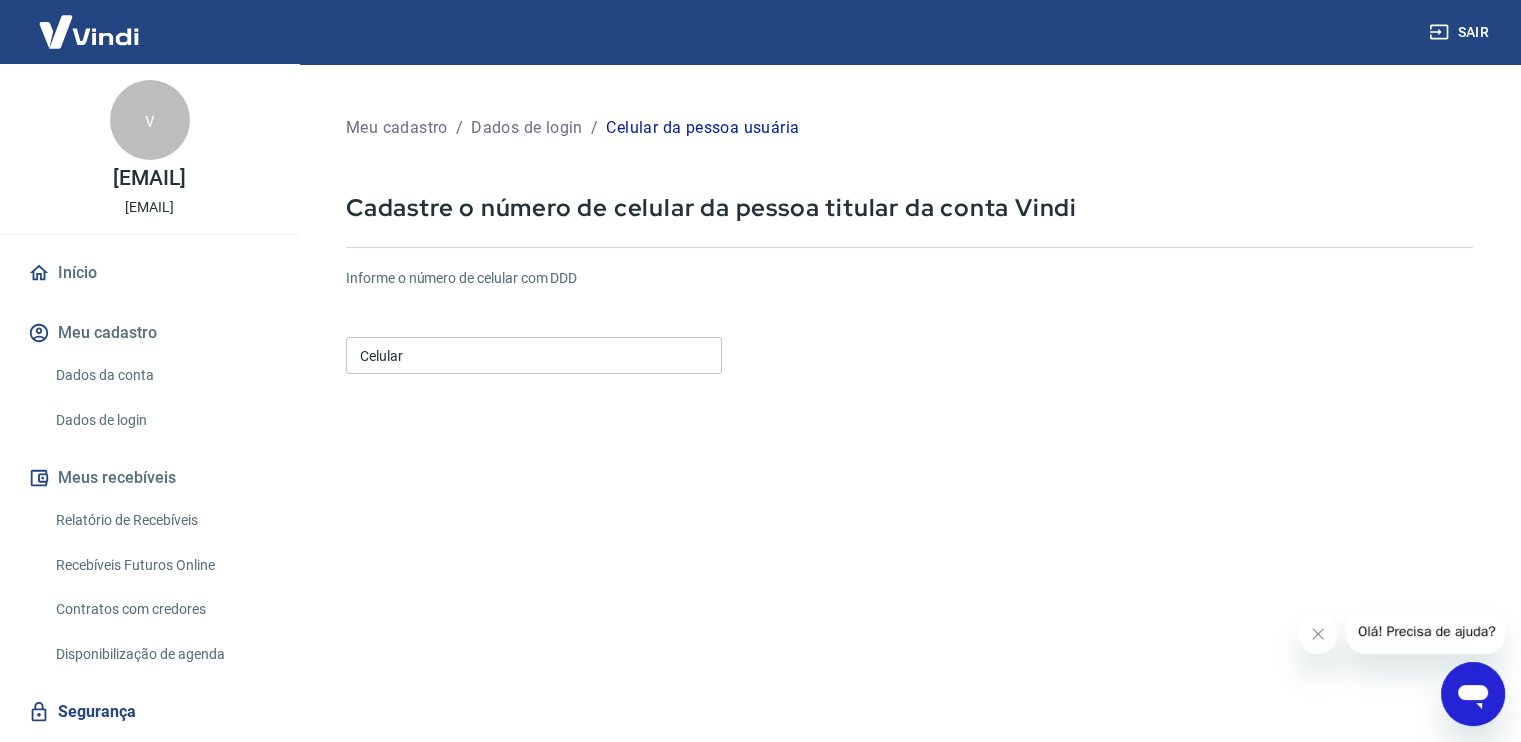 click on "Celular" at bounding box center [534, 355] 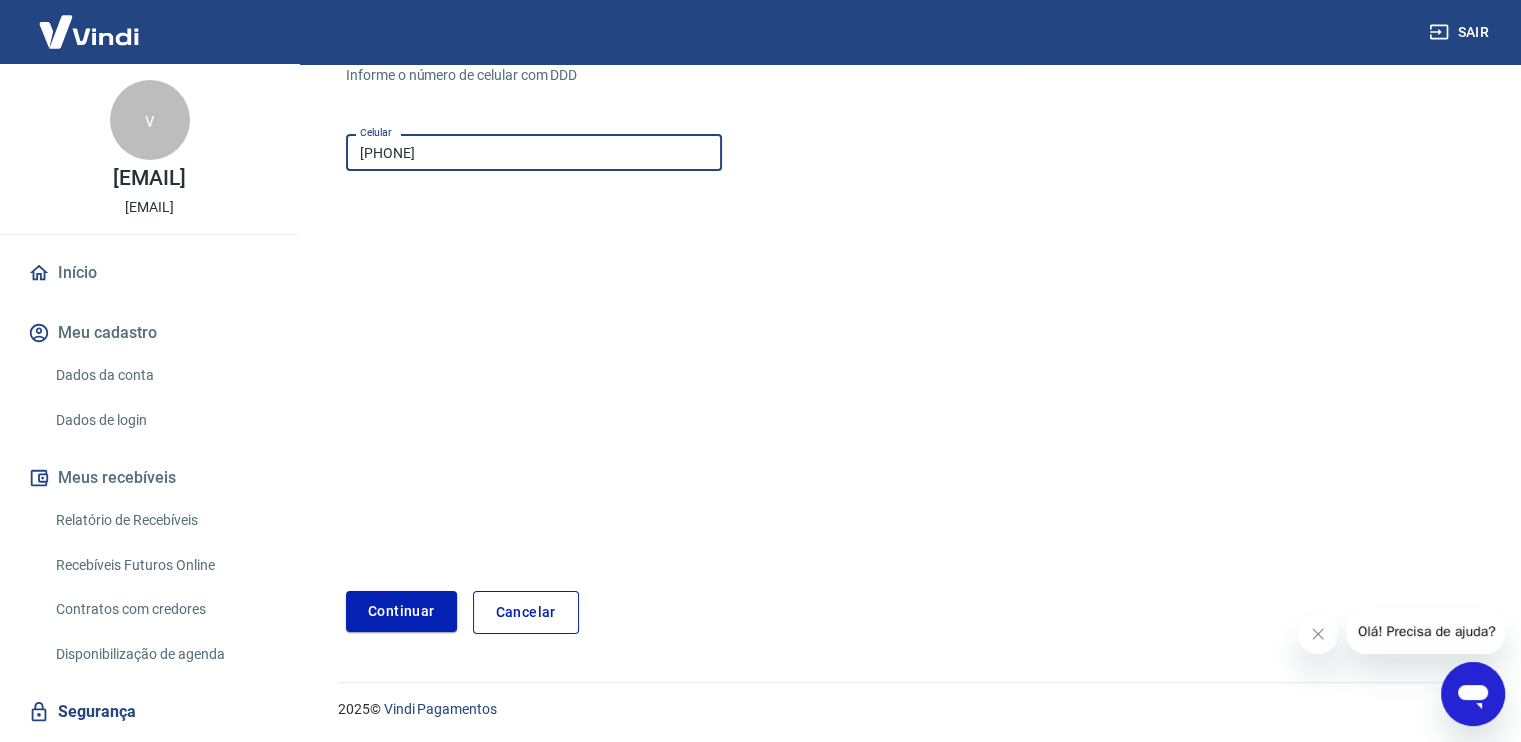 scroll, scrollTop: 204, scrollLeft: 0, axis: vertical 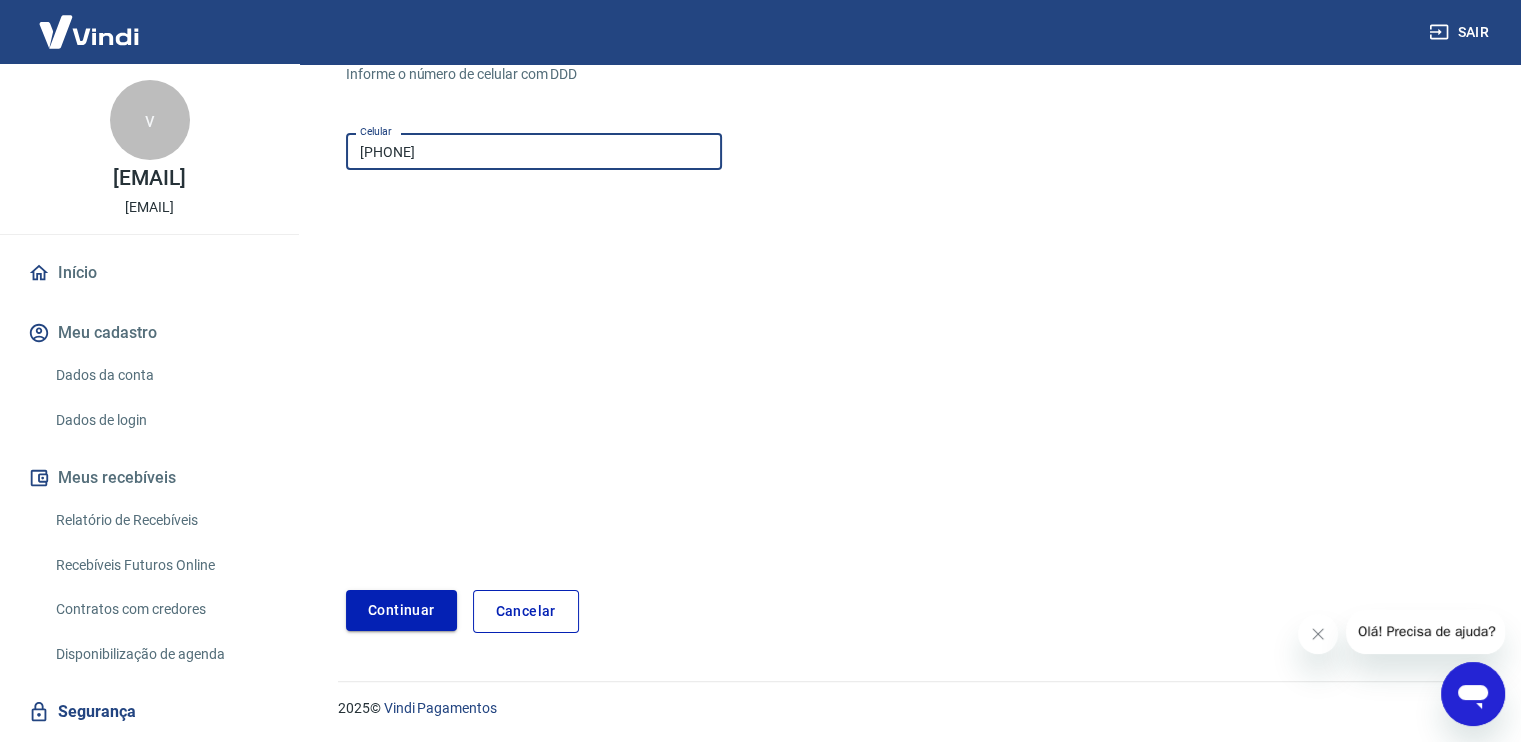type on "[PHONE]" 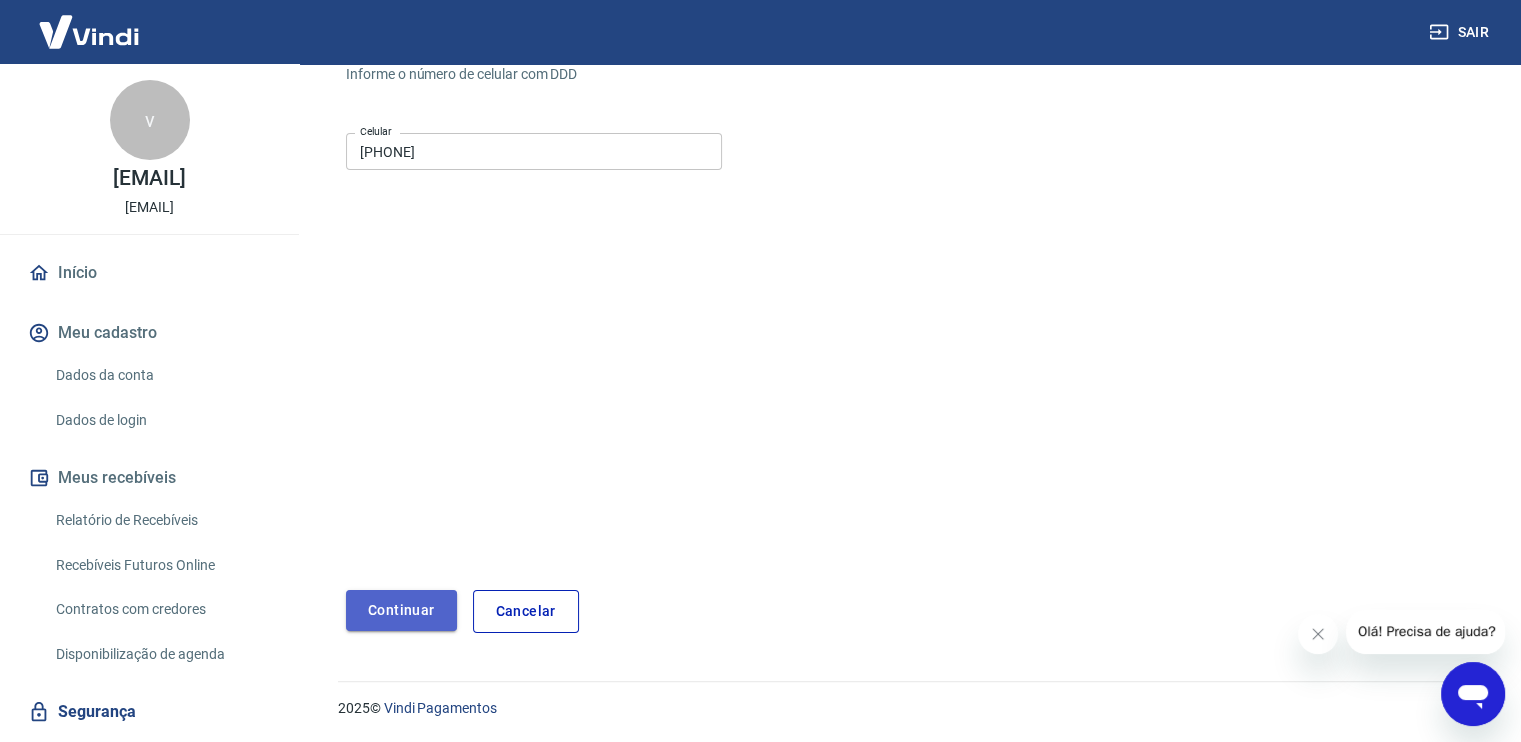 click on "Continuar" at bounding box center [401, 610] 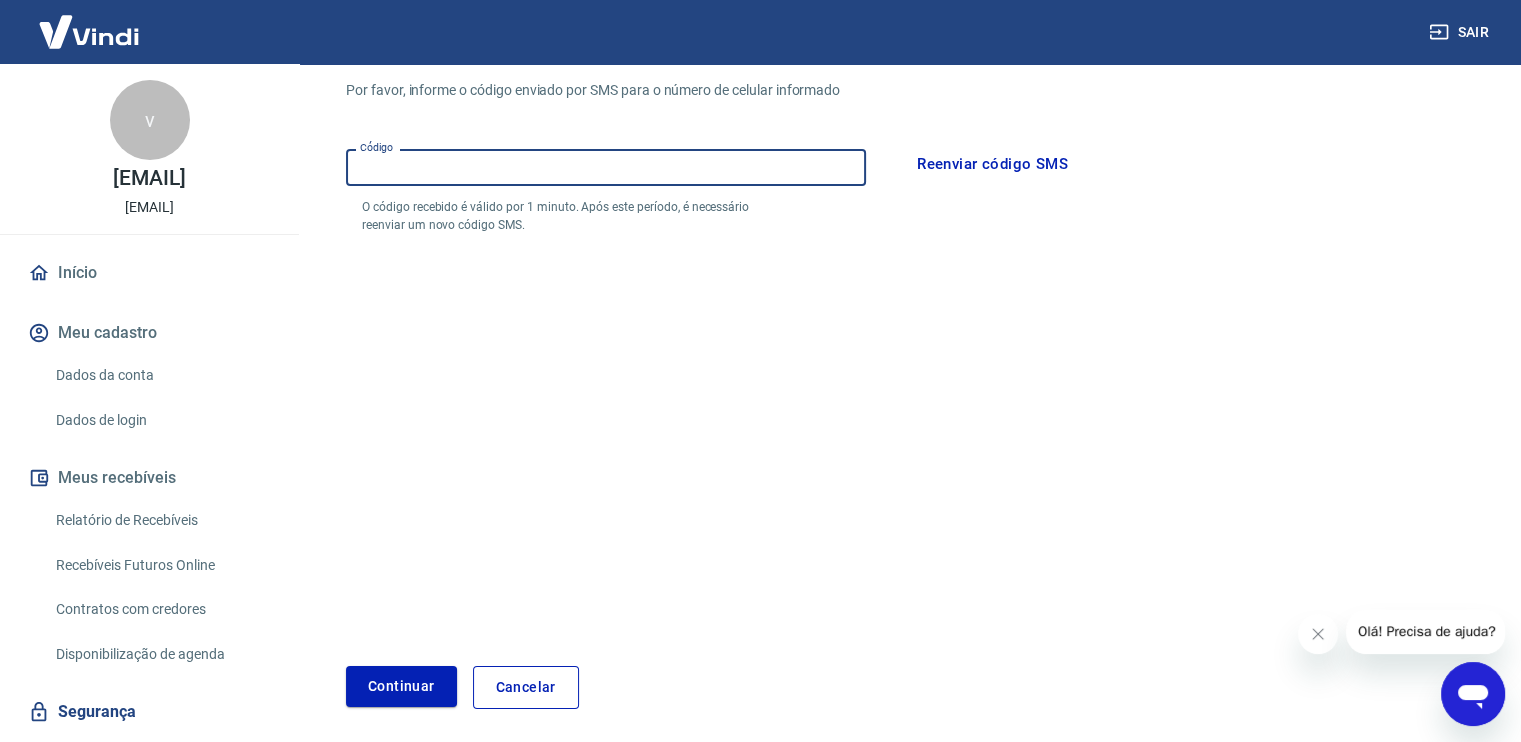 click on "Código" at bounding box center (606, 167) 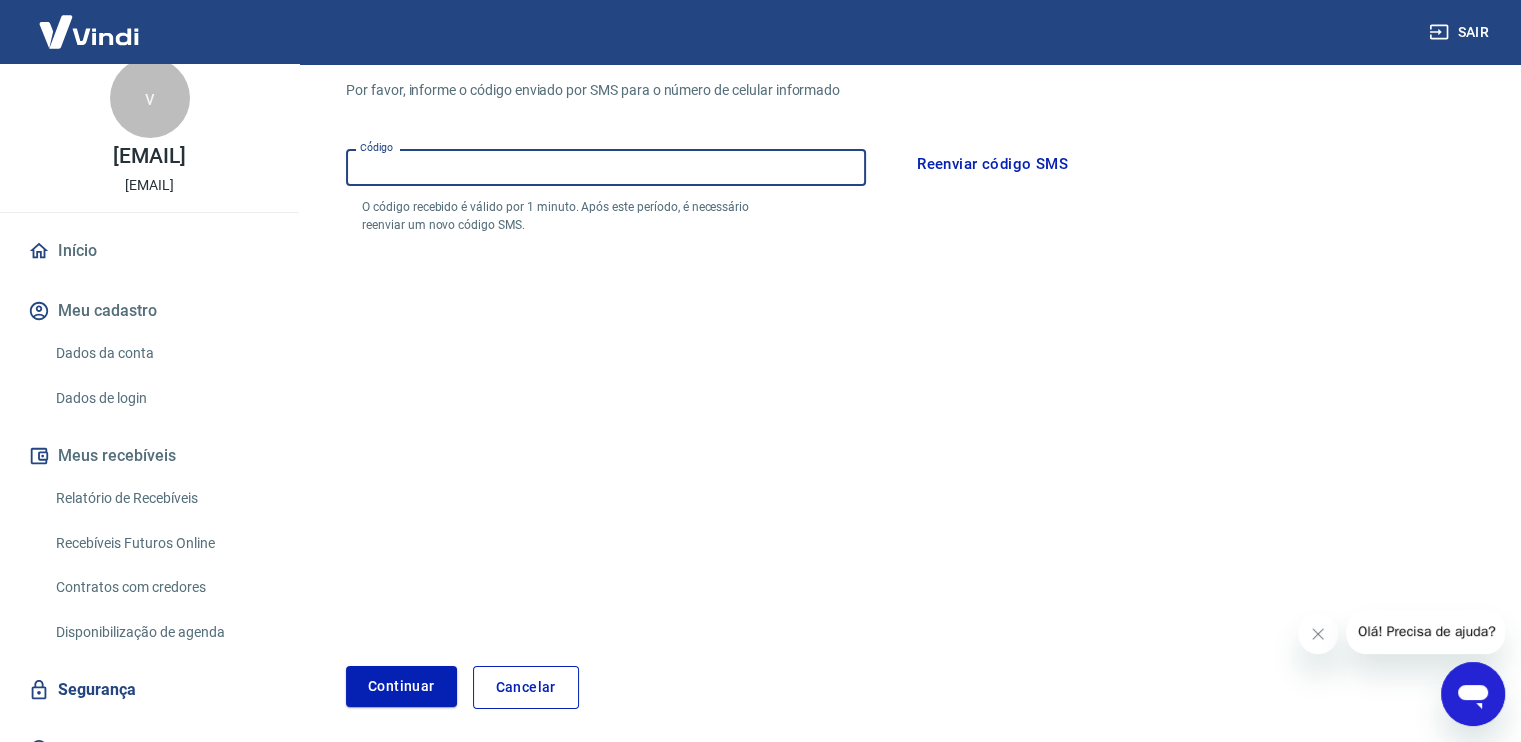 scroll, scrollTop: 51, scrollLeft: 0, axis: vertical 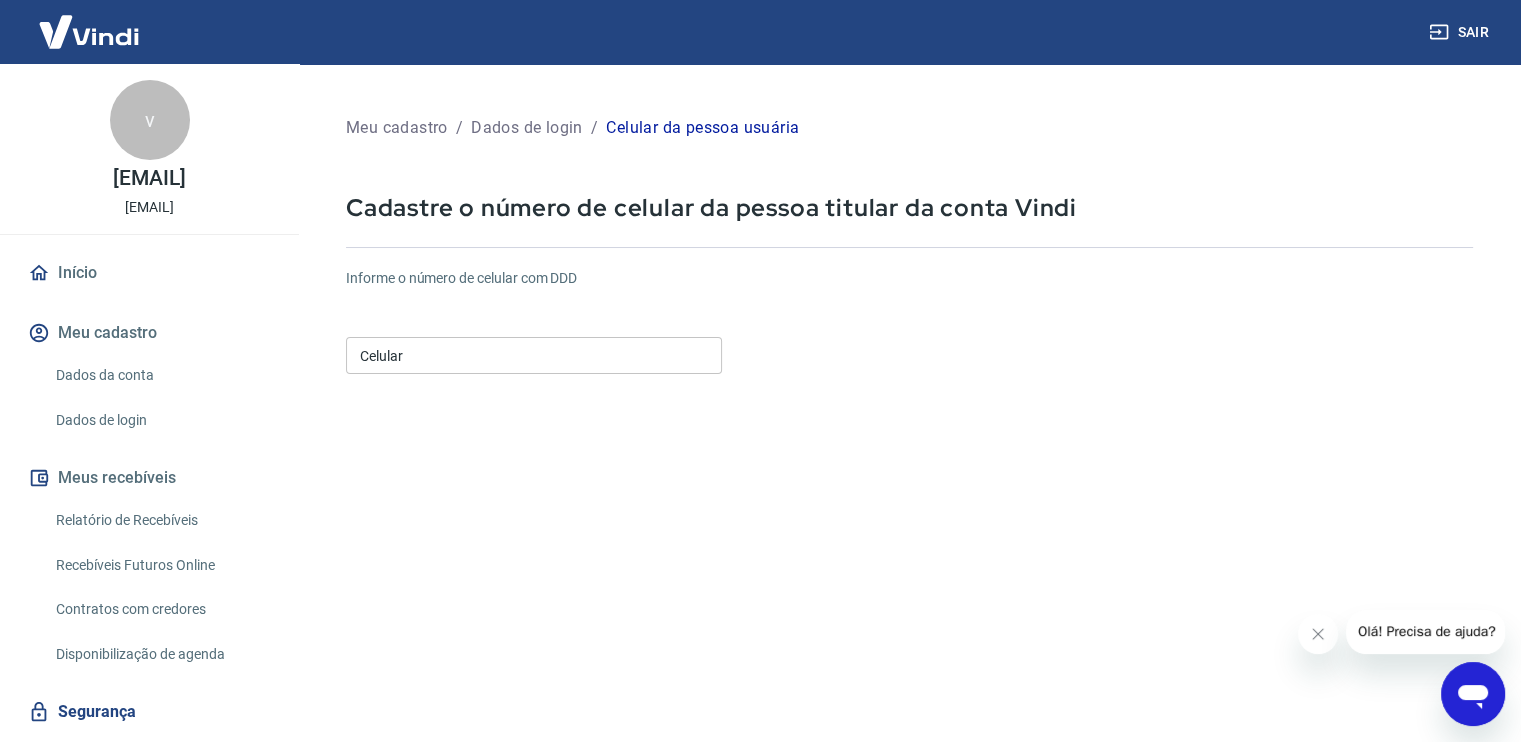 click on "Celular" at bounding box center (534, 355) 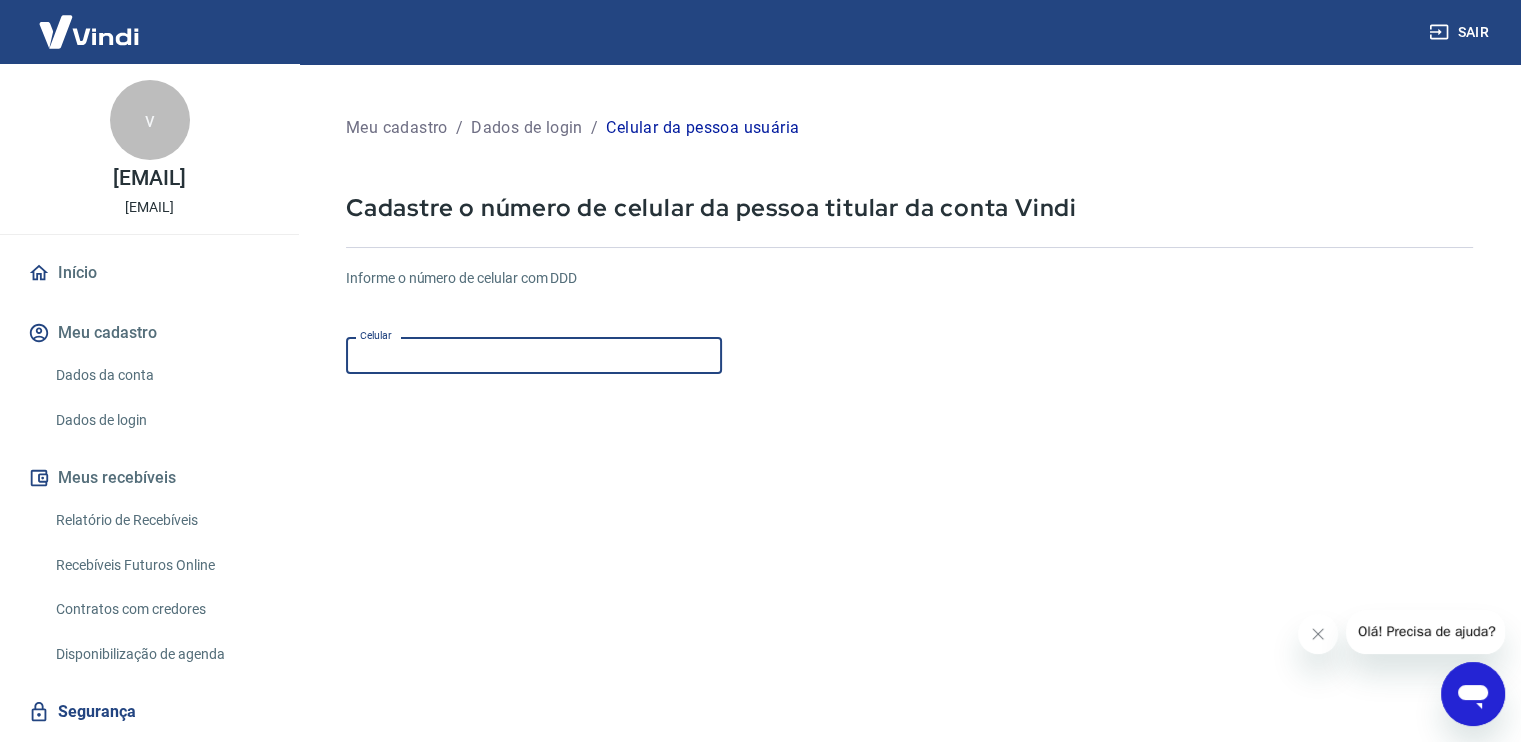 type on "[PHONE]" 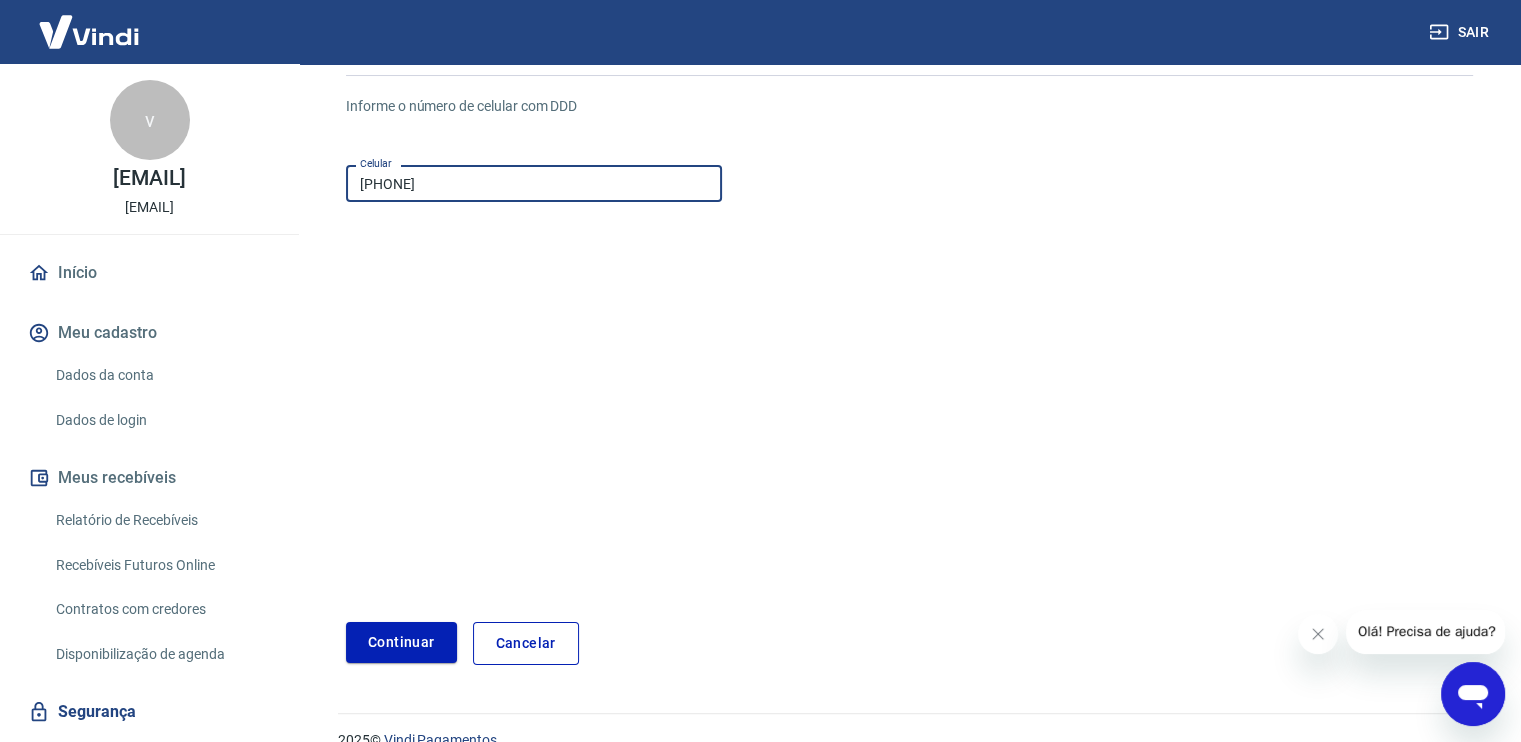 scroll, scrollTop: 204, scrollLeft: 0, axis: vertical 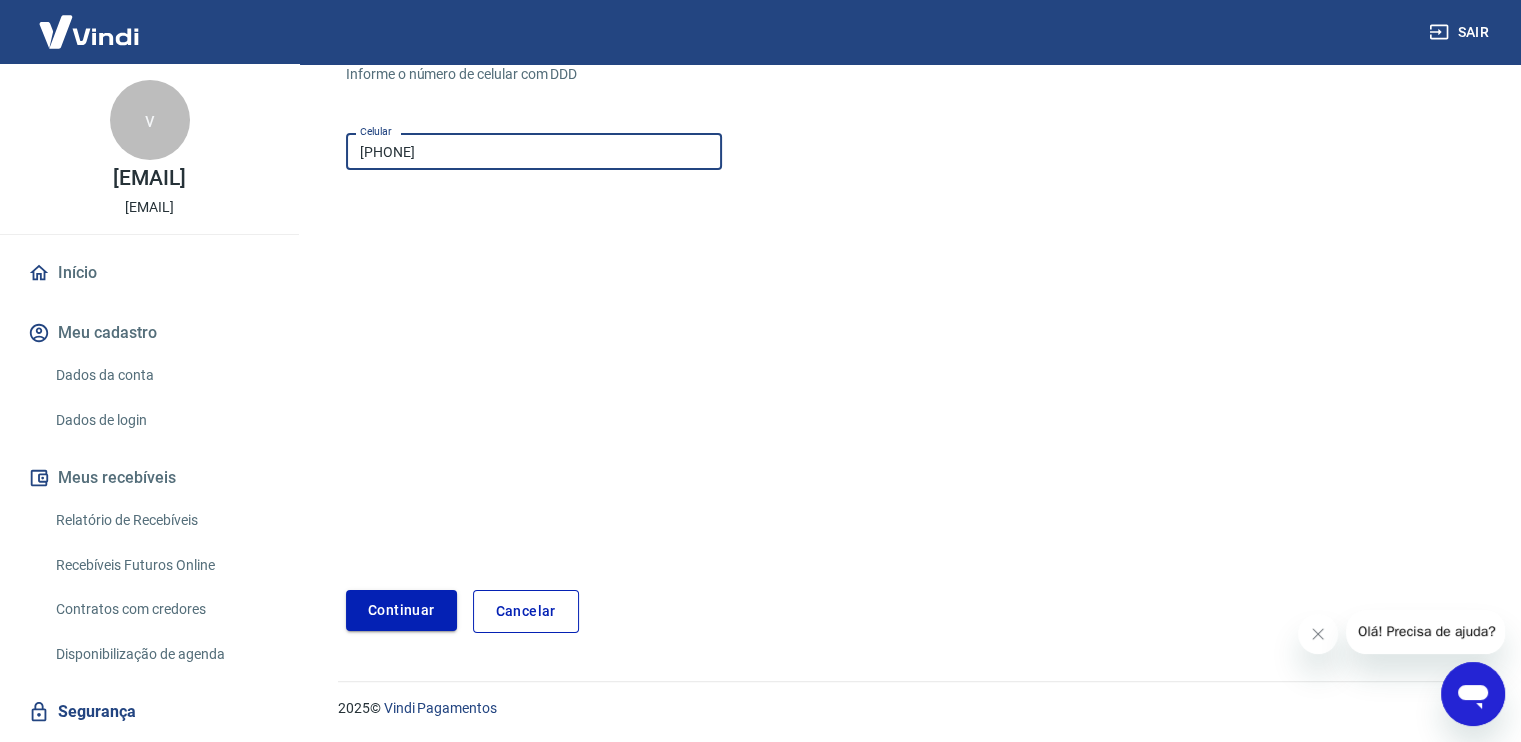 click on "Continuar" at bounding box center [401, 610] 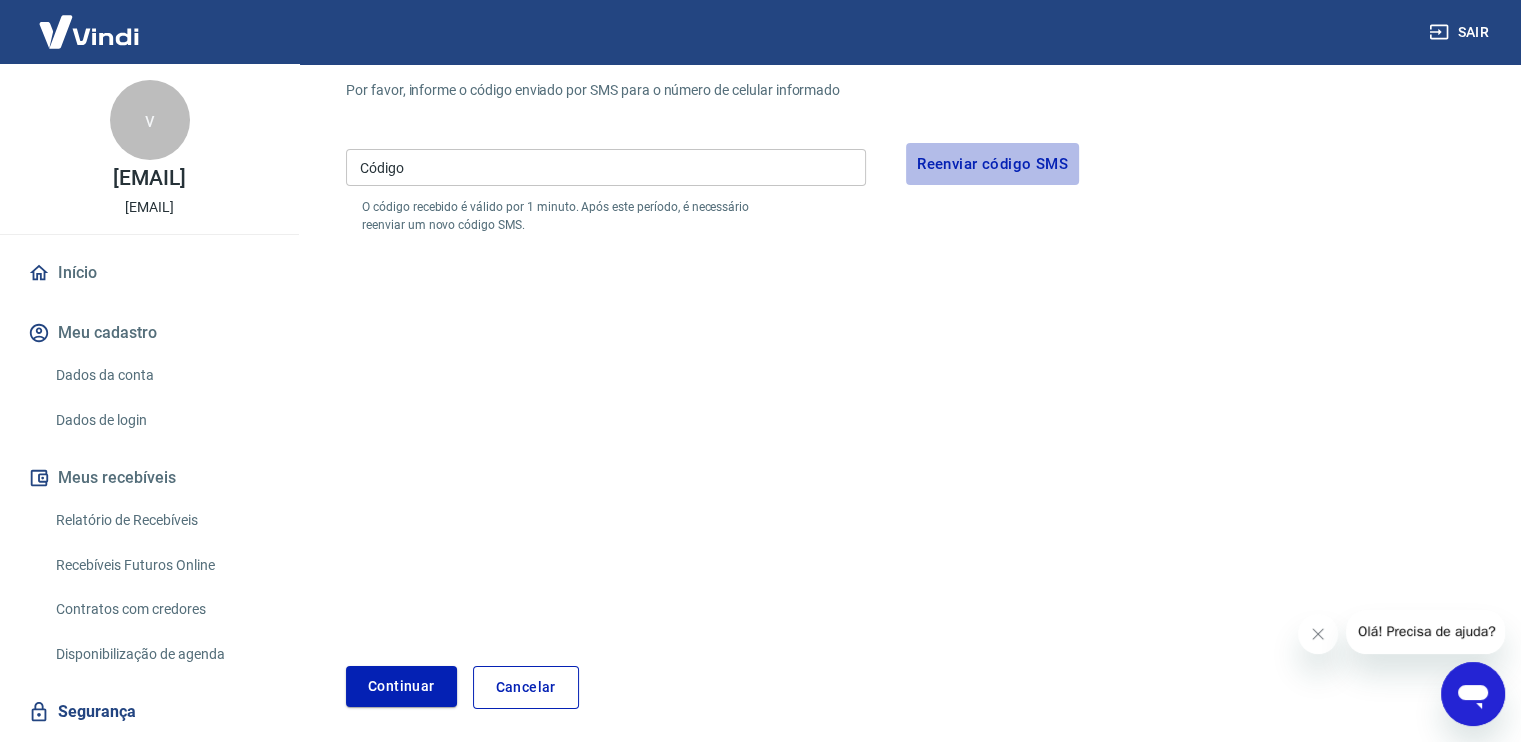 click on "Reenviar código SMS" at bounding box center [992, 164] 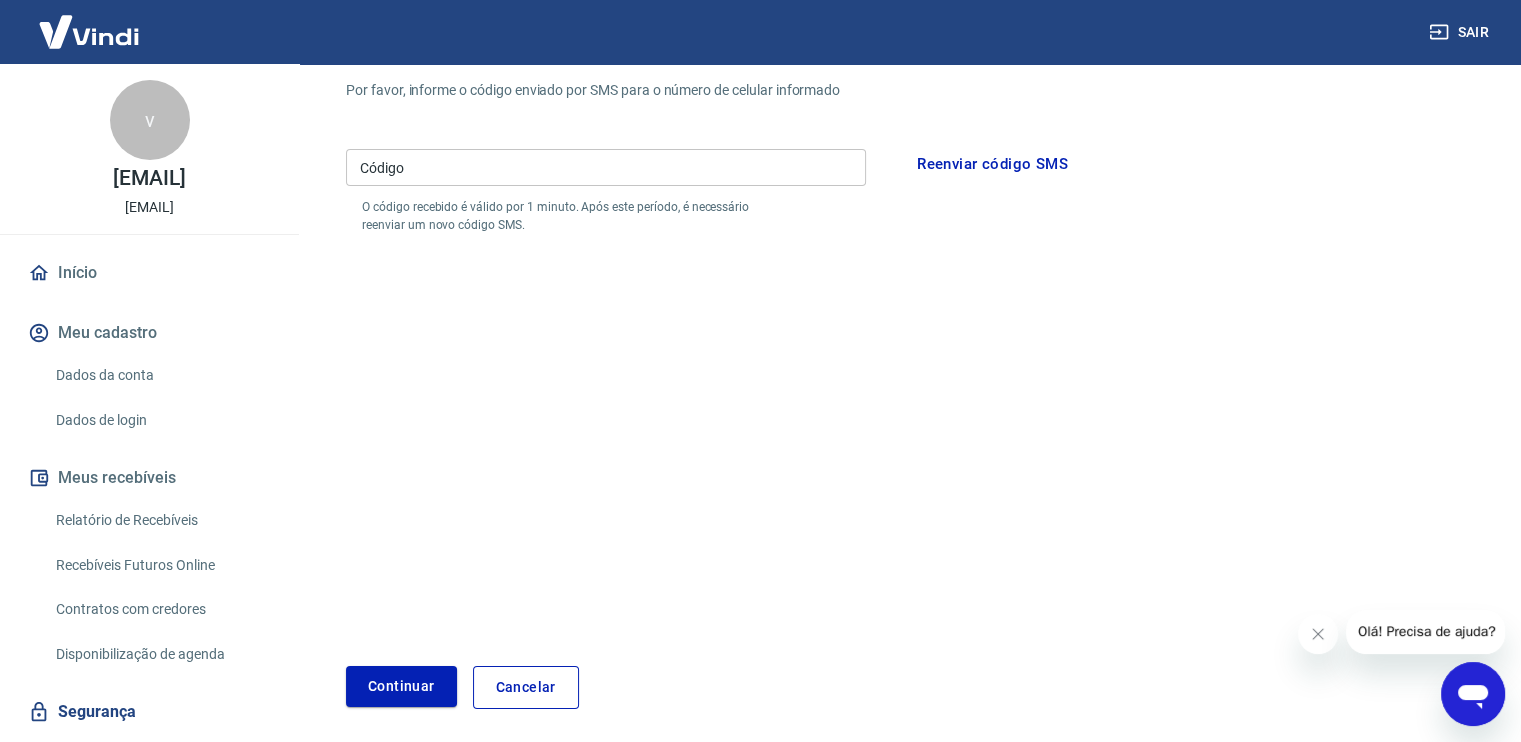 scroll, scrollTop: 28, scrollLeft: 0, axis: vertical 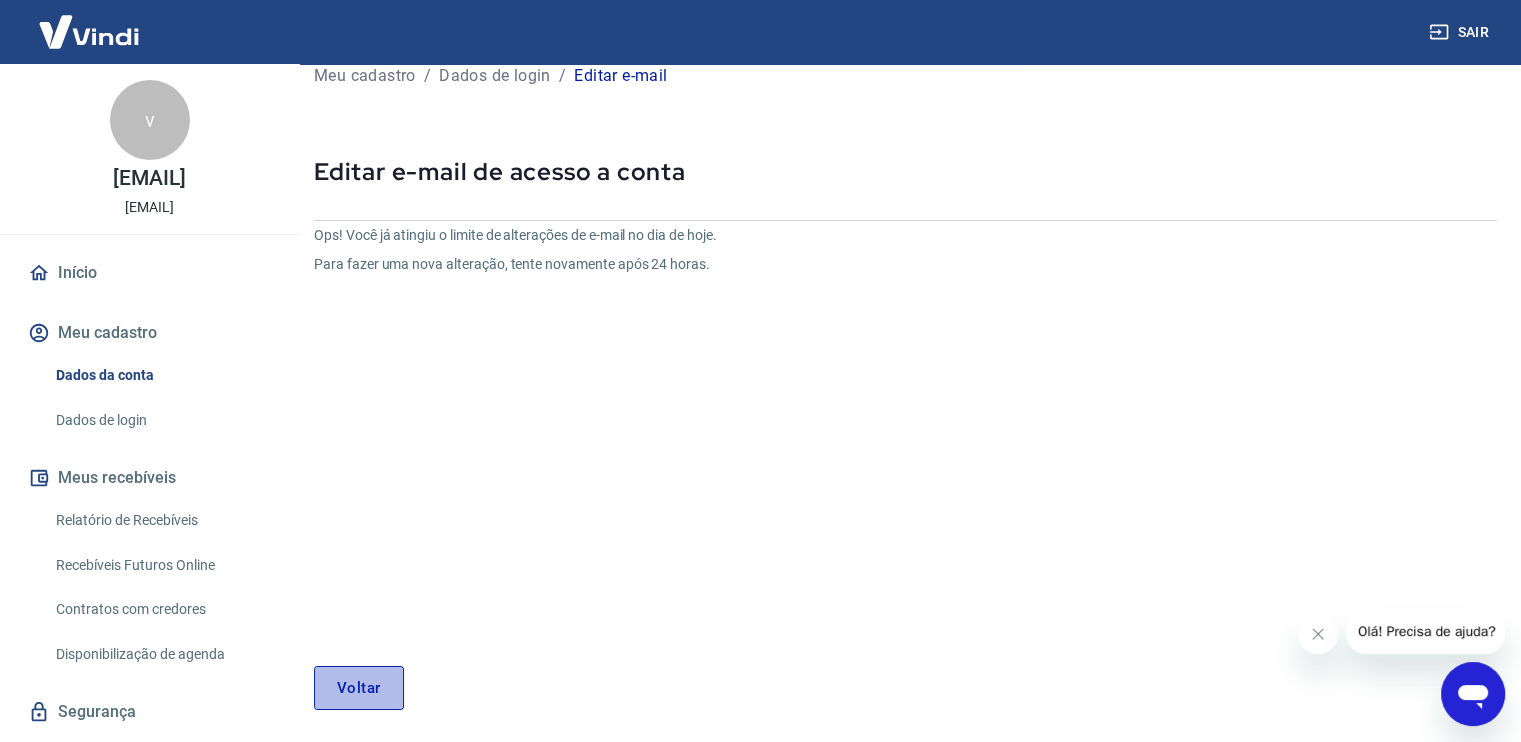 click on "Voltar" at bounding box center (359, 688) 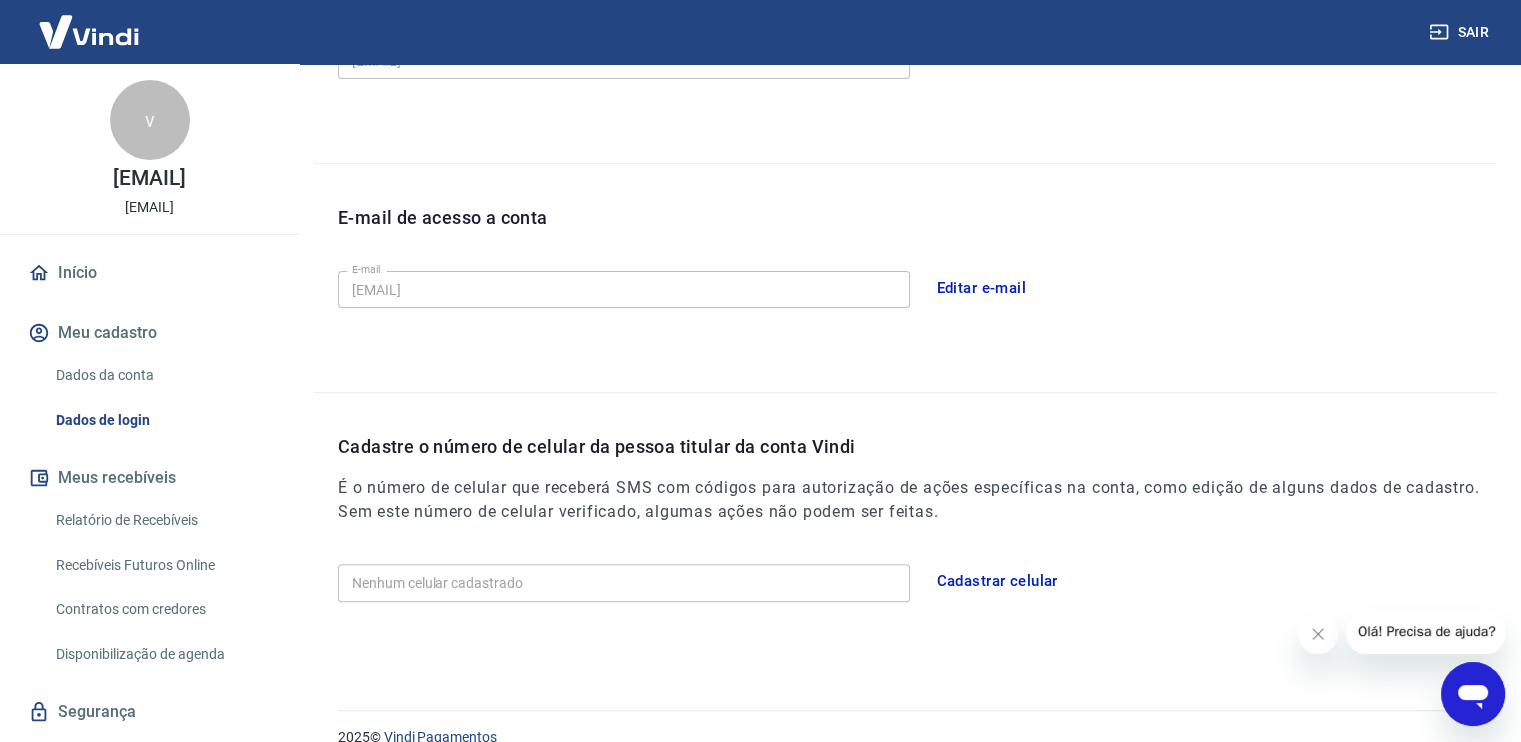 scroll, scrollTop: 469, scrollLeft: 0, axis: vertical 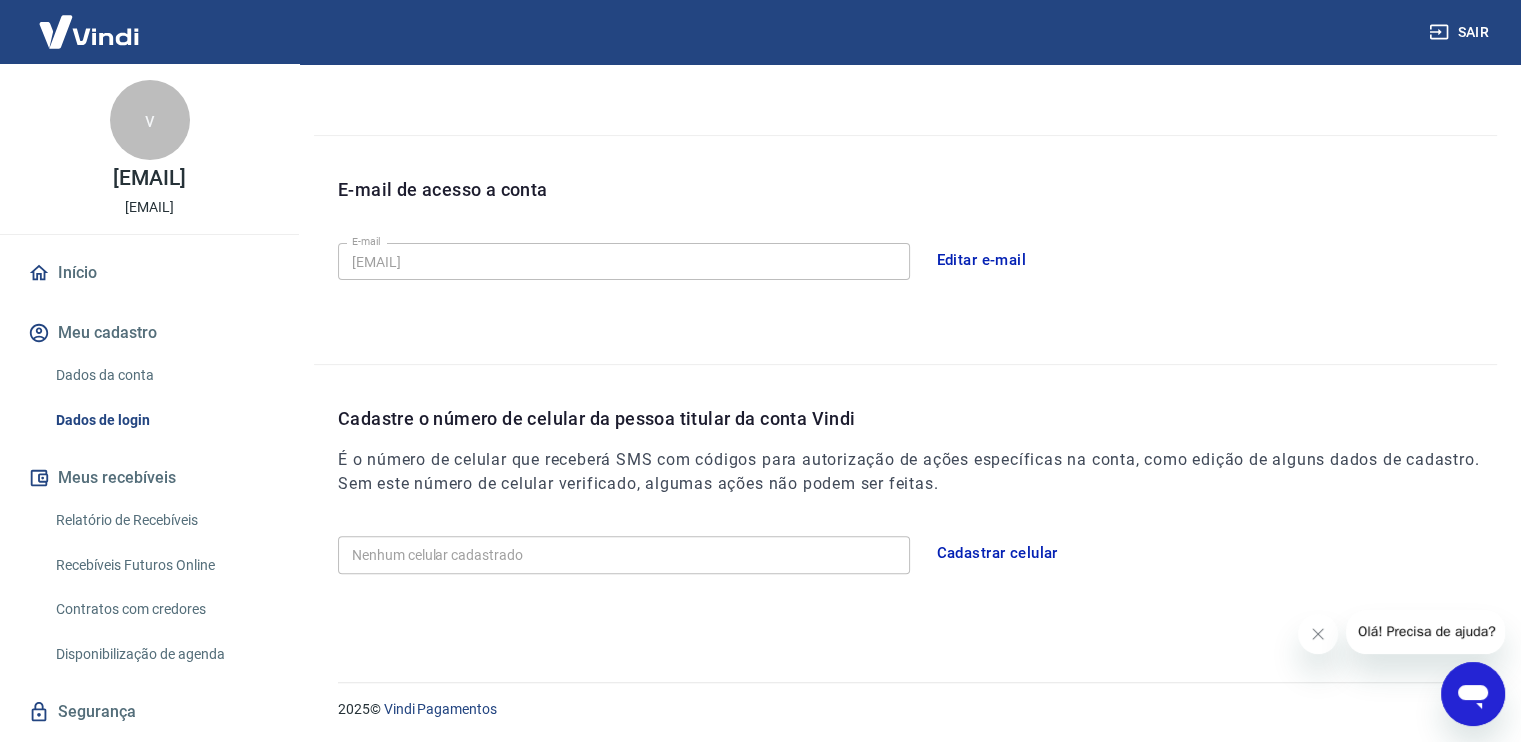 click on "Cadastrar celular" at bounding box center (997, 553) 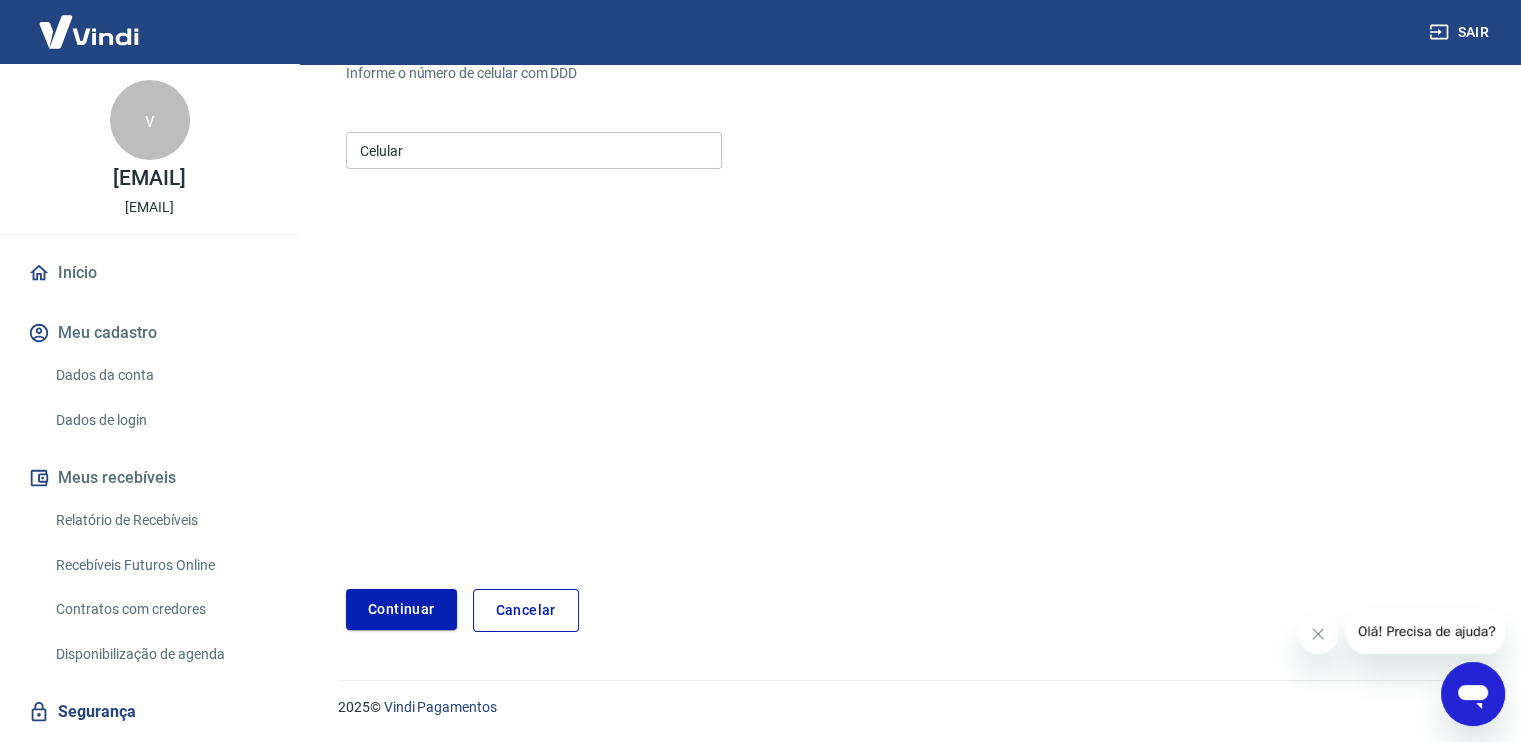 scroll, scrollTop: 204, scrollLeft: 0, axis: vertical 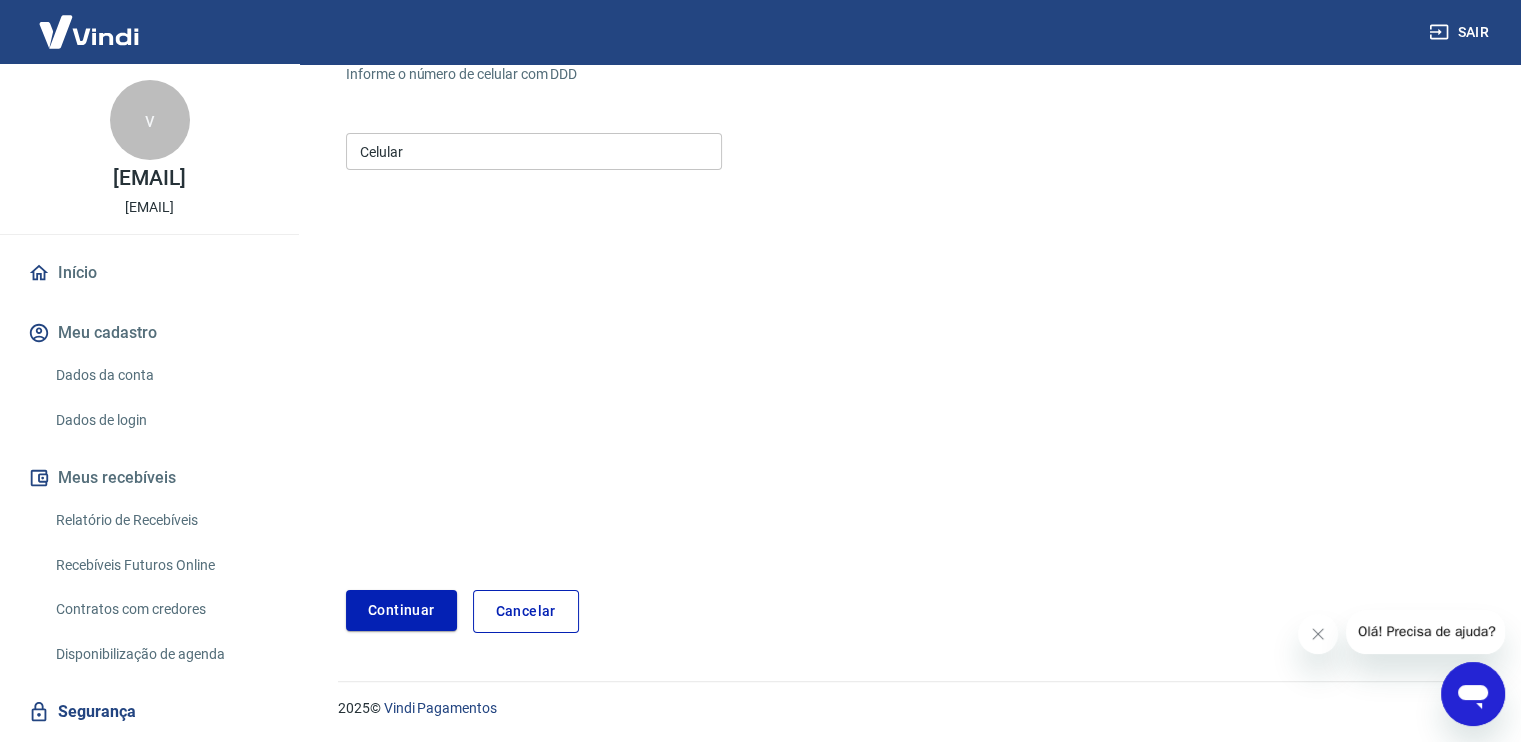 click on "Celular" at bounding box center [534, 151] 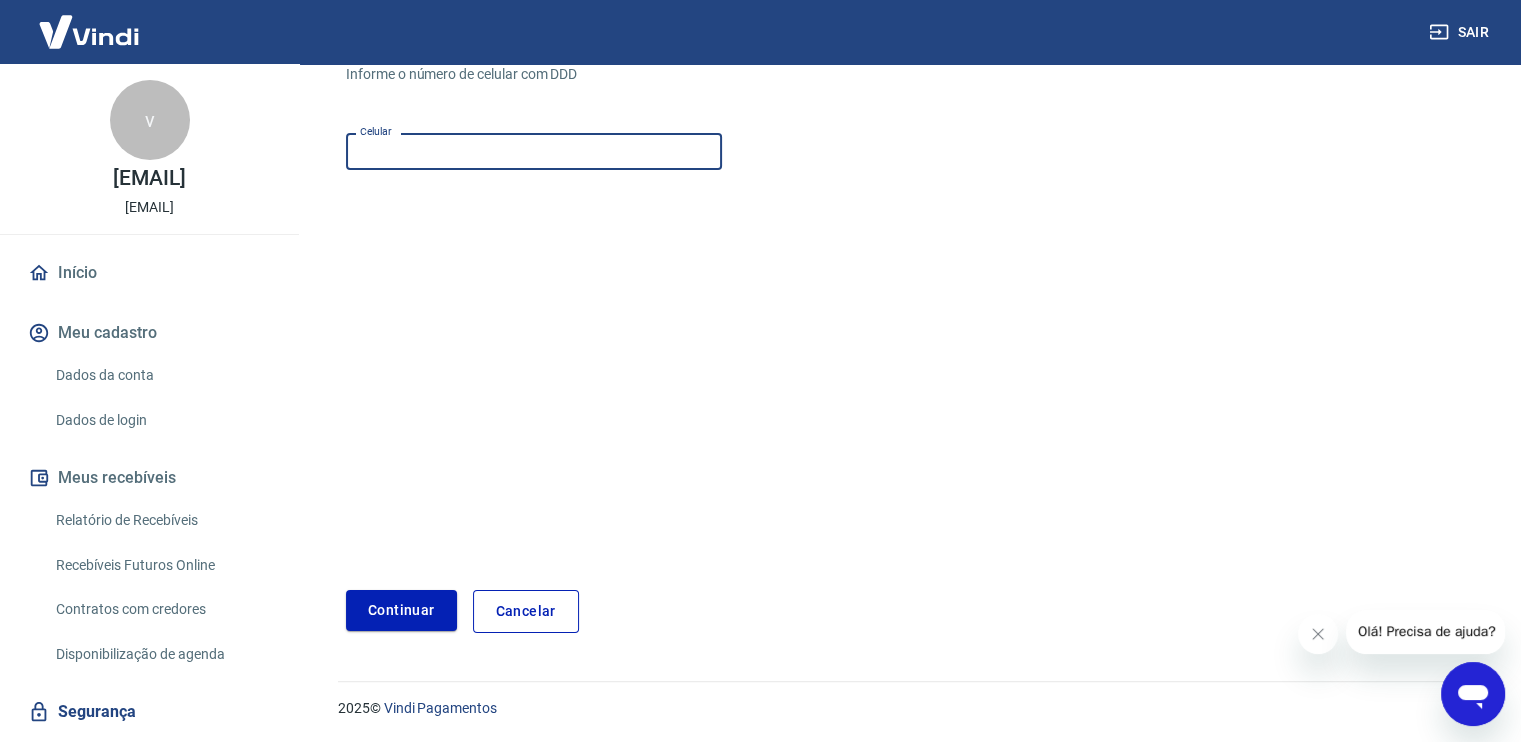 type on "[PHONE]" 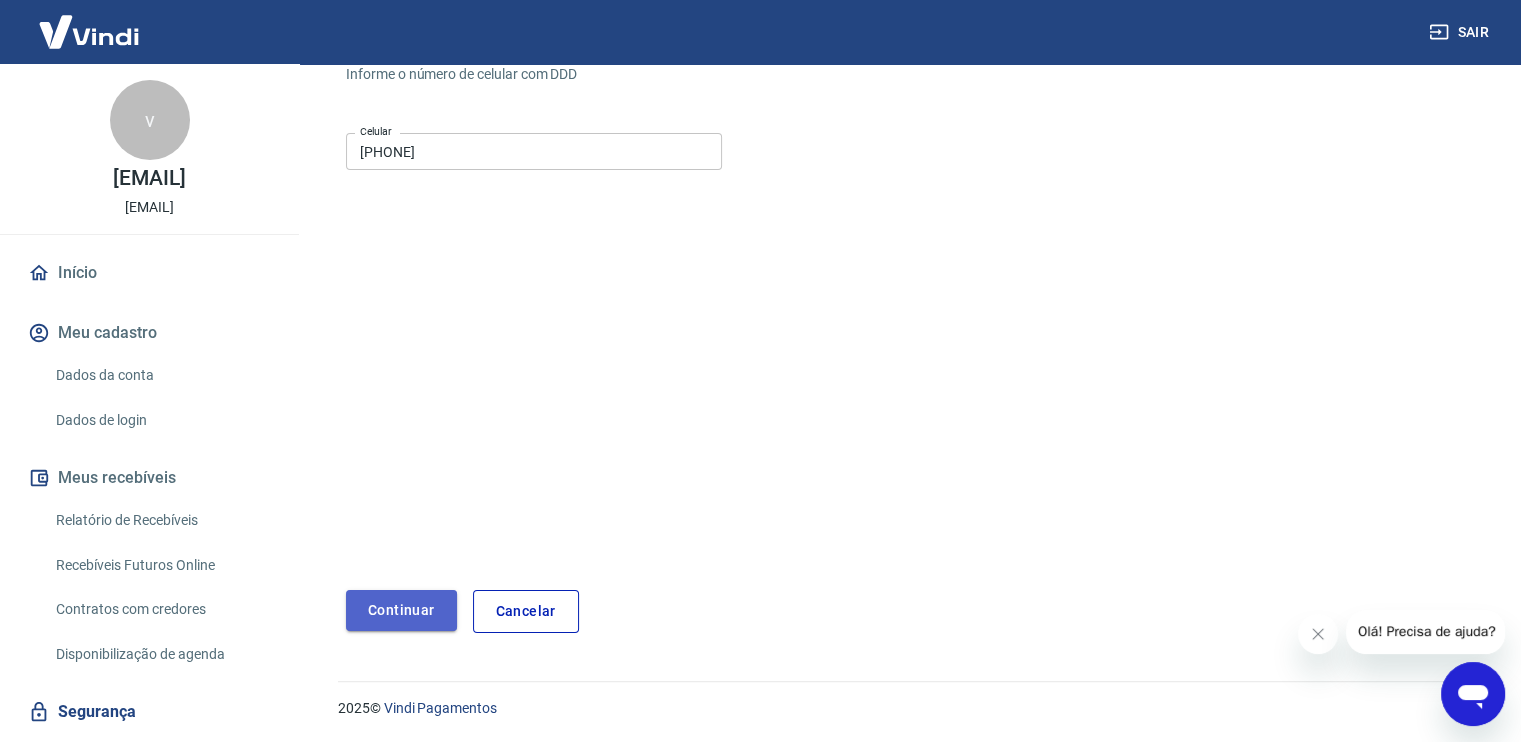click on "Continuar" at bounding box center [401, 610] 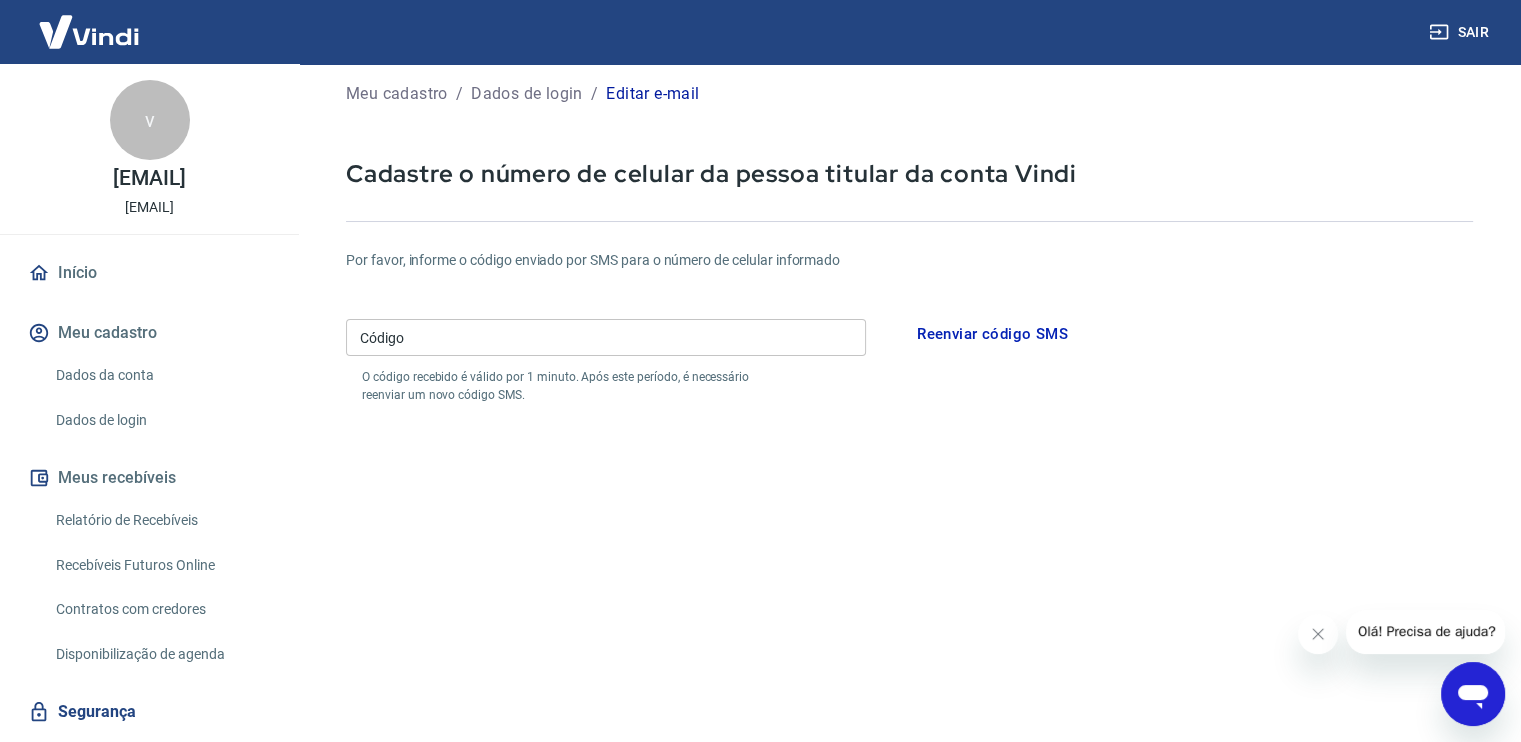 scroll, scrollTop: 0, scrollLeft: 0, axis: both 